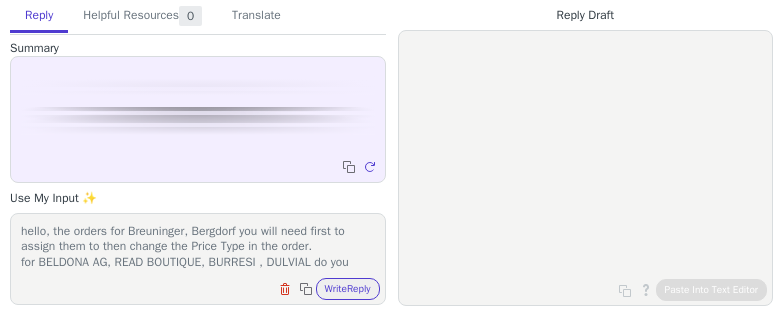scroll, scrollTop: 0, scrollLeft: 0, axis: both 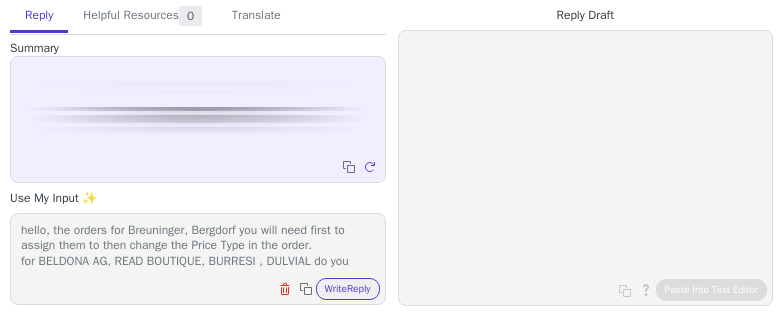 click on "hello, the orders for Breuninger, Bergdorf  you will need first to assign them to then change the Price Type in the order.
for BELDONA AG, READ BOUTIQUE, BURRESI , DULVIAL  do you have the PO number?" at bounding box center (198, 246) 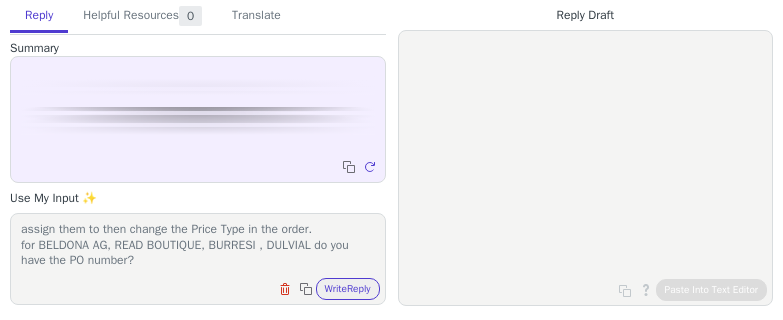 click on "hello, the orders for Breuninger, Bergdorf  you will need first to assign them to then change the Price Type in the order.
for BELDONA AG, READ BOUTIQUE, BURRESI , DULVIAL  do you have the PO number?" at bounding box center (198, 246) 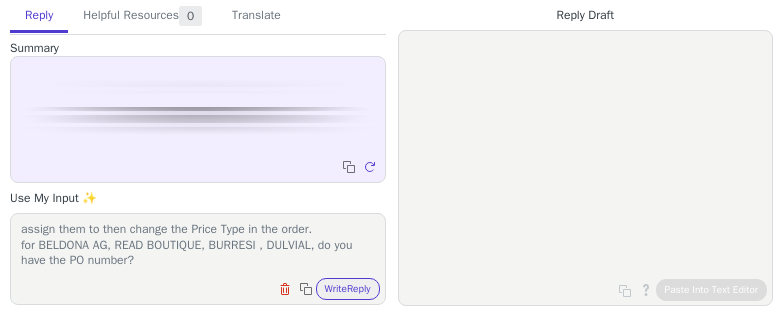 scroll, scrollTop: 30, scrollLeft: 0, axis: vertical 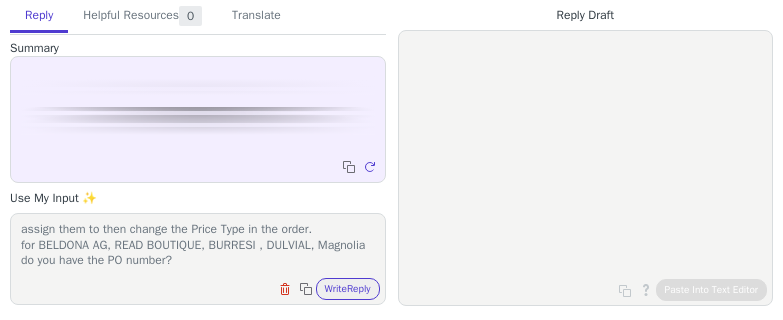 click on "hello, the orders for Breuninger, Bergdorf  you will need first to assign them to then change the Price Type in the order.
for BELDONA AG, READ BOUTIQUE, BURRESI , DULVIAL, Magnolia   do you have the PO number?" at bounding box center [198, 246] 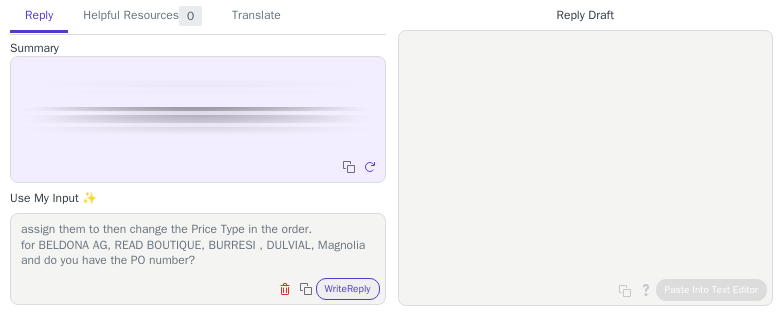 paste on "The Ester" 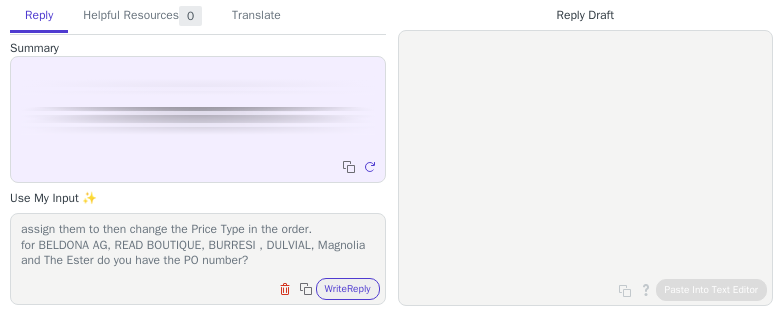 click on "hello, the orders for Breuninger, Bergdorf  you will need first to assign them to then change the Price Type in the order.
for BELDONA AG, READ BOUTIQUE, BURRESI , DULVIAL, Magnolia and The Ester  do you have the PO number?" at bounding box center [198, 246] 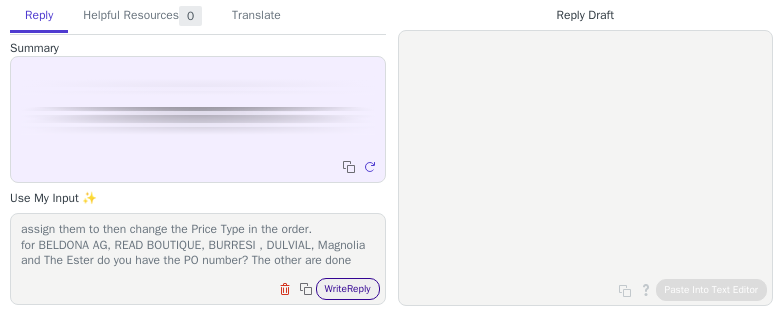 type on "hello, the orders for Breuninger, Bergdorf  you will need first to assign them to then change the Price Type in the order.
for BELDONA AG, READ BOUTIQUE, BURRESI , DULVIAL, Magnolia and The Ester  do you have the PO number? The other are done" 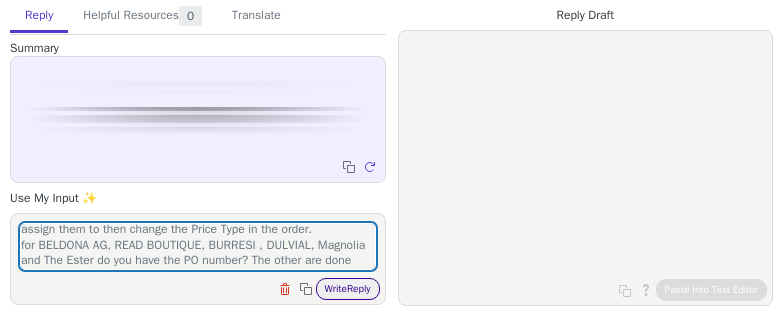 click on "Write  Reply" at bounding box center (348, 289) 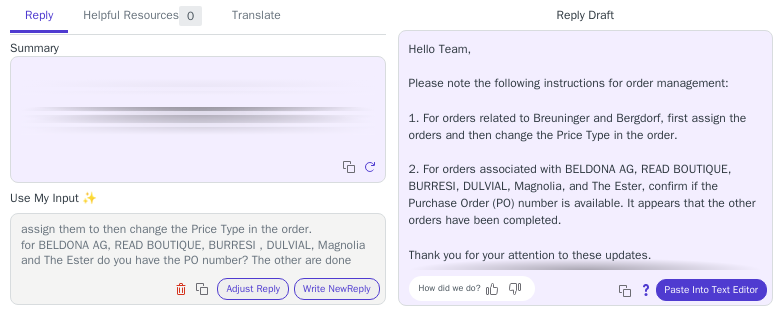 click on "Hello Team, Please note the following instructions for order management: 1. For orders related to Breuninger and Bergdorf, first assign the orders and then change the Price Type in the order. 2. For orders associated with BELDONA AG, READ BOUTIQUE, BURRESI, DULVIAL, Magnolia, and The Ester, confirm if the Purchase Order (PO) number is available. It appears that the other orders have been completed. Thank you for your attention to these updates. Best regards, [Your Name] How did we do?   Copy to clipboard About this reply Paste Into Text Editor" at bounding box center (586, 168) 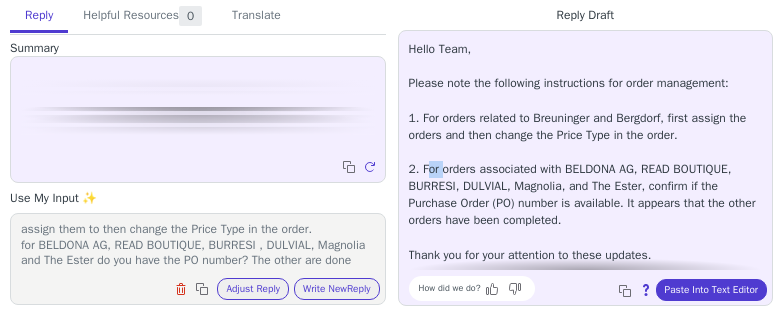 drag, startPoint x: 424, startPoint y: 165, endPoint x: 441, endPoint y: 170, distance: 17.720045 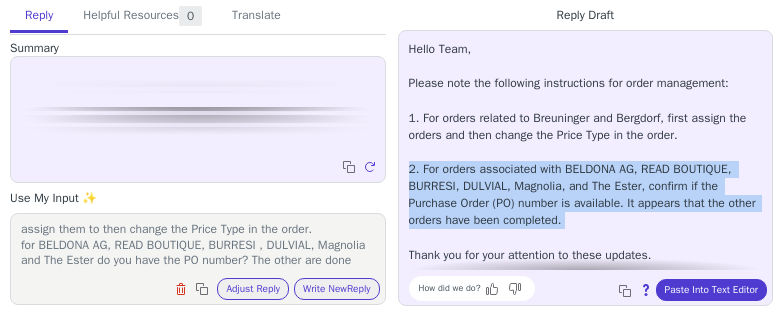 drag, startPoint x: 400, startPoint y: 173, endPoint x: 636, endPoint y: 231, distance: 243.02263 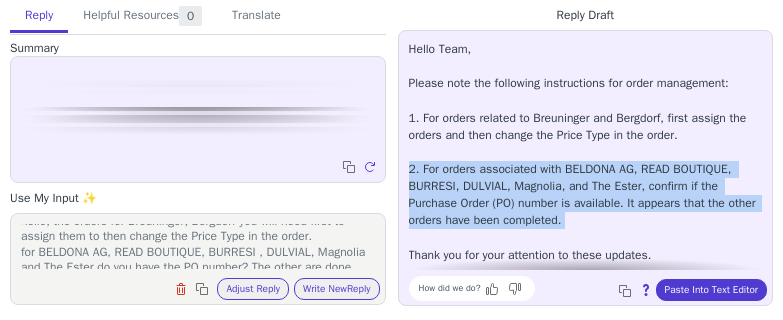 scroll, scrollTop: 0, scrollLeft: 0, axis: both 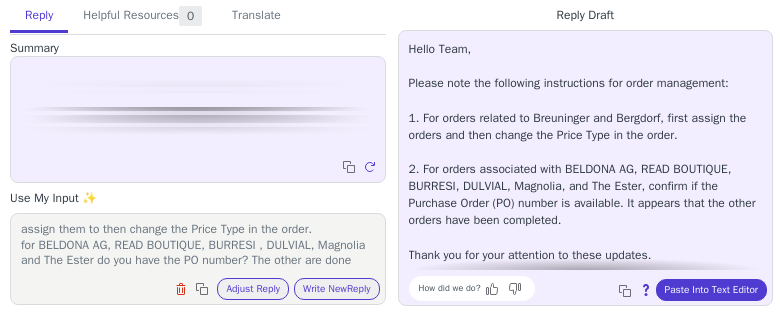 drag, startPoint x: 16, startPoint y: 226, endPoint x: 374, endPoint y: 189, distance: 359.90692 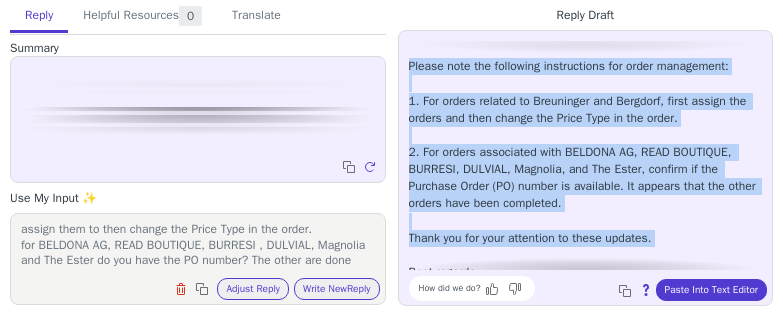 scroll, scrollTop: 45, scrollLeft: 0, axis: vertical 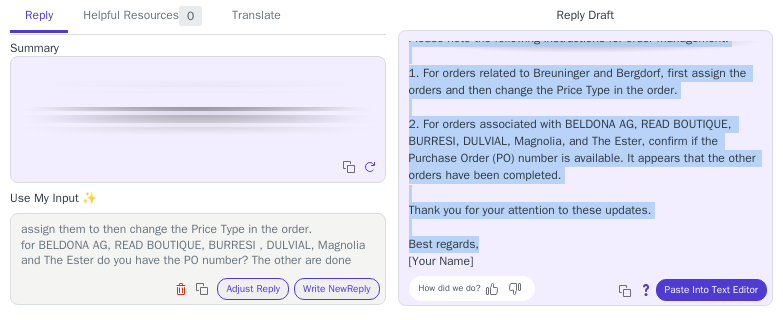 drag, startPoint x: 408, startPoint y: 86, endPoint x: 689, endPoint y: 227, distance: 314.39148 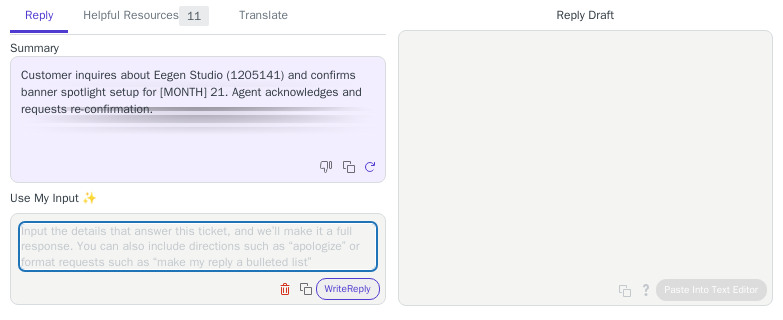 scroll, scrollTop: 0, scrollLeft: 0, axis: both 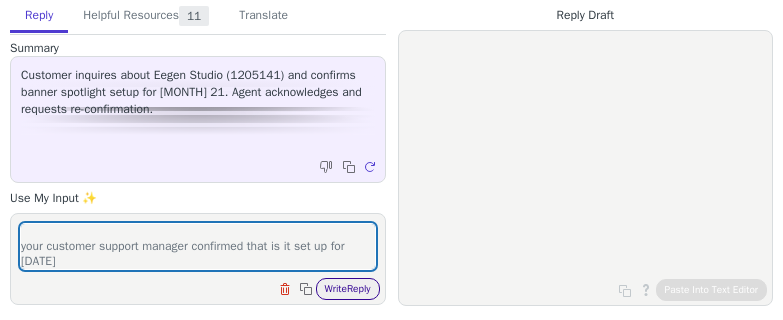 type on "Hello!
your customer support manager confirmed that is it set up for [DATE]" 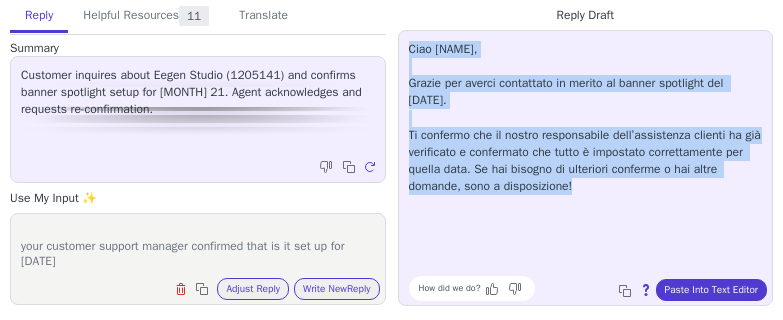 drag, startPoint x: 406, startPoint y: 45, endPoint x: 610, endPoint y: 234, distance: 278.0953 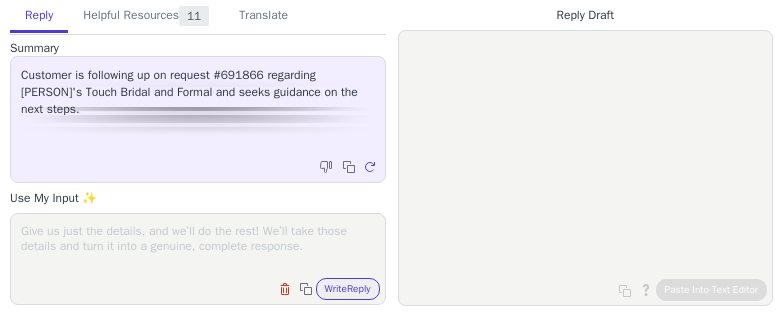 scroll, scrollTop: 0, scrollLeft: 0, axis: both 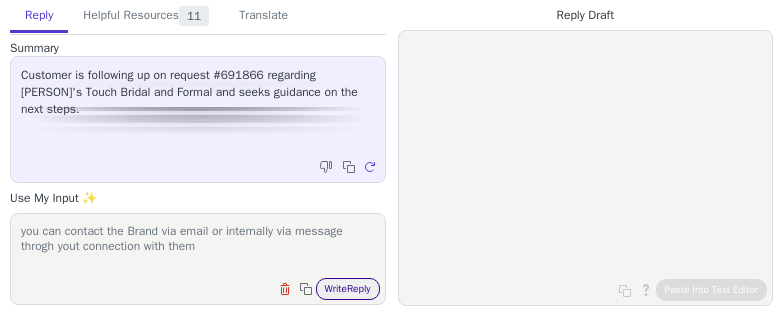 type on "you can contact the Brand via email or internally via message throgh yout connection with them" 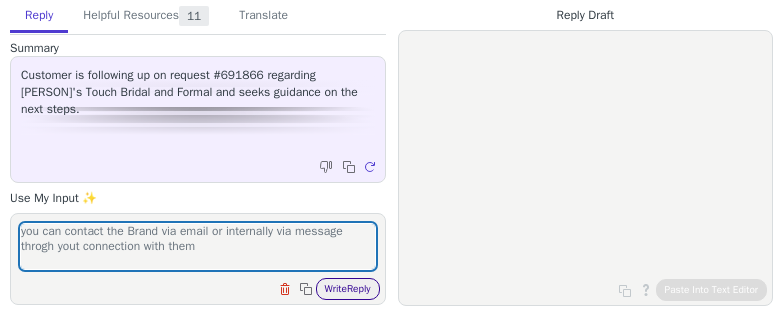 click on "Write  Reply" at bounding box center (348, 289) 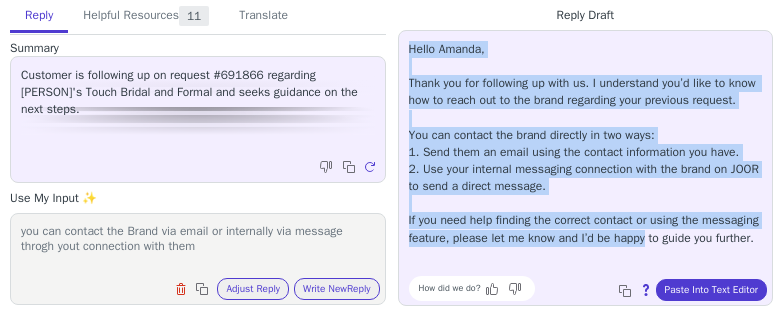scroll, scrollTop: 10, scrollLeft: 0, axis: vertical 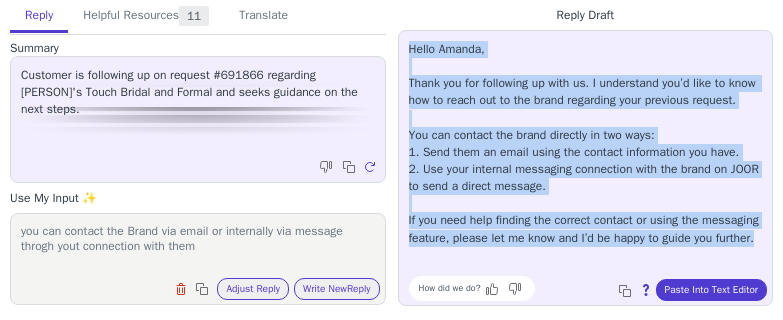 drag, startPoint x: 409, startPoint y: 36, endPoint x: 701, endPoint y: 254, distance: 364.40088 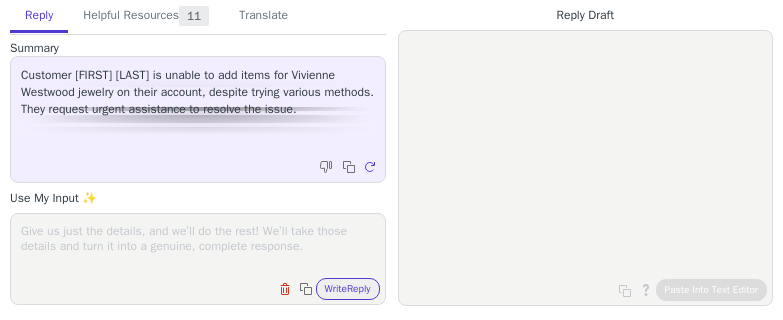 scroll, scrollTop: 0, scrollLeft: 0, axis: both 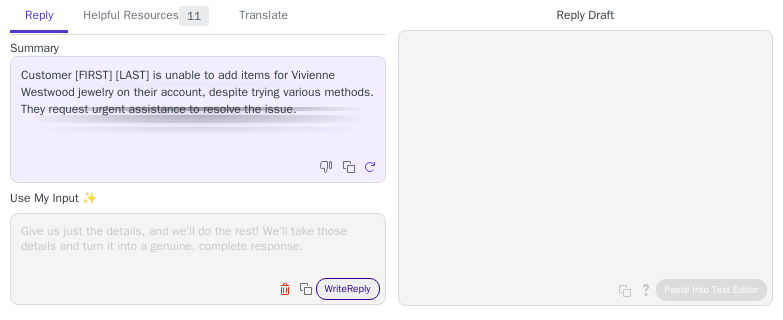 click on "Write  Reply" at bounding box center [348, 289] 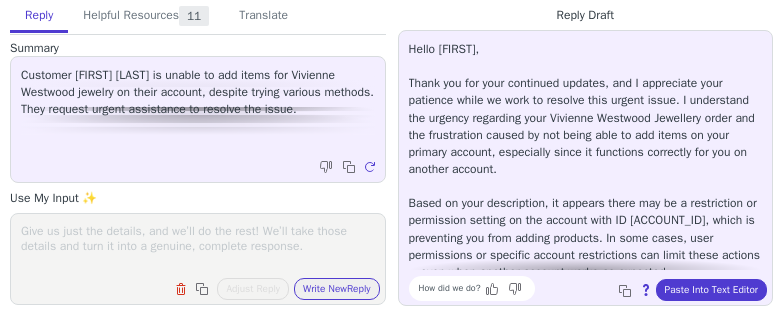 click at bounding box center [198, 246] 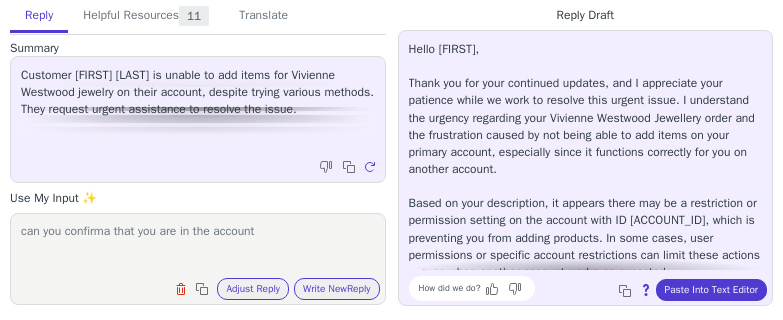 paste on "[ACCOUNT_ID]" 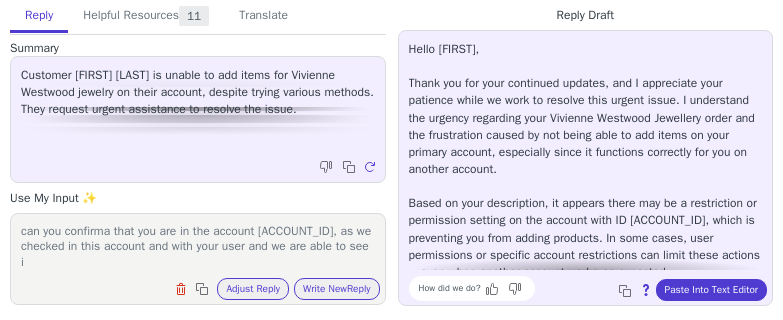 scroll, scrollTop: 0, scrollLeft: 0, axis: both 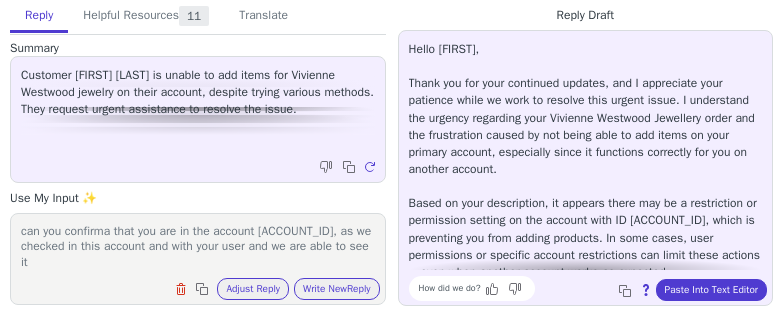 click on "can you confirma that you are in the account [ACCOUNT_ID], as we checked in this account and with your user and we are able to see it" at bounding box center (198, 246) 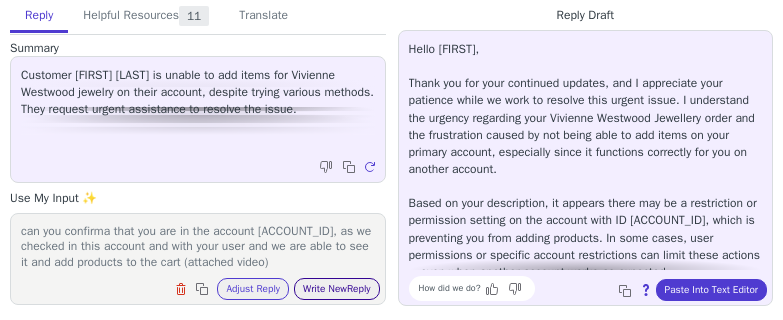 type on "can you confirma that you are in the account [ACCOUNT_ID], as we checked in this account and with your user and we are able to see it and add products to the cart (attached video)" 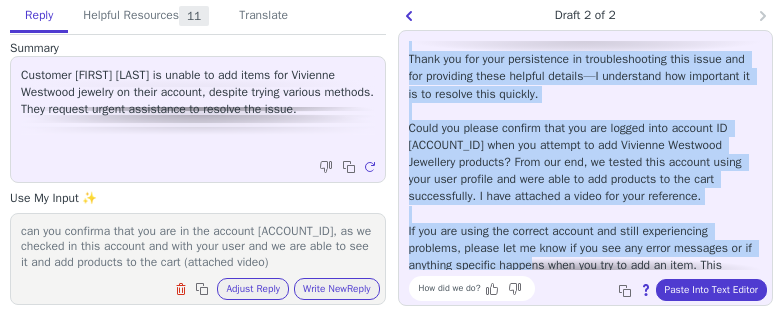 scroll, scrollTop: 62, scrollLeft: 0, axis: vertical 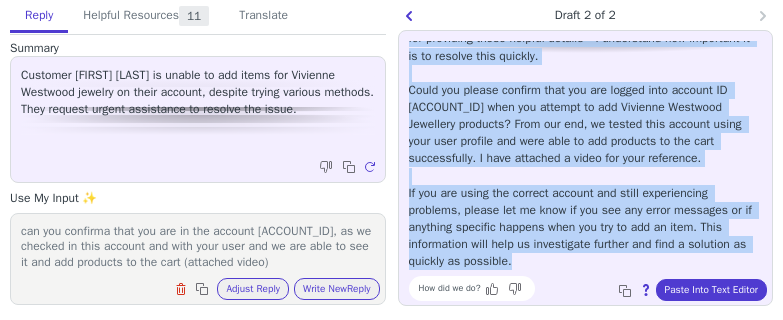 drag, startPoint x: 408, startPoint y: 49, endPoint x: 543, endPoint y: 260, distance: 250.49152 